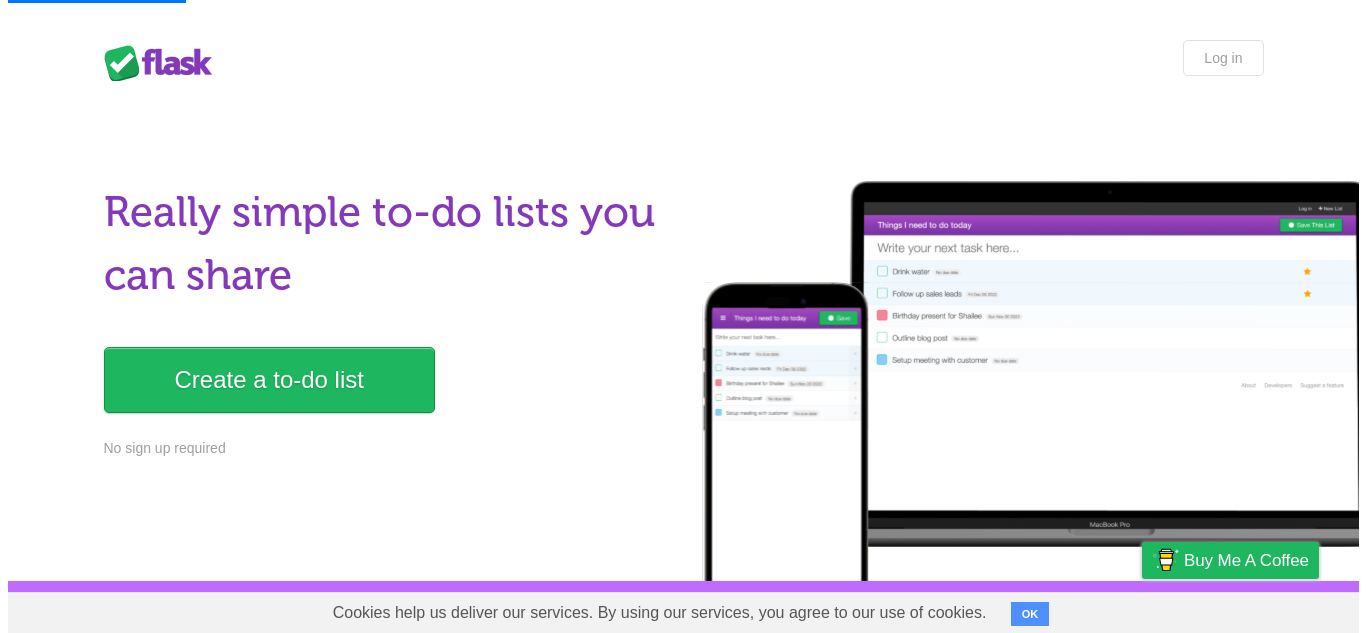 scroll, scrollTop: 0, scrollLeft: 0, axis: both 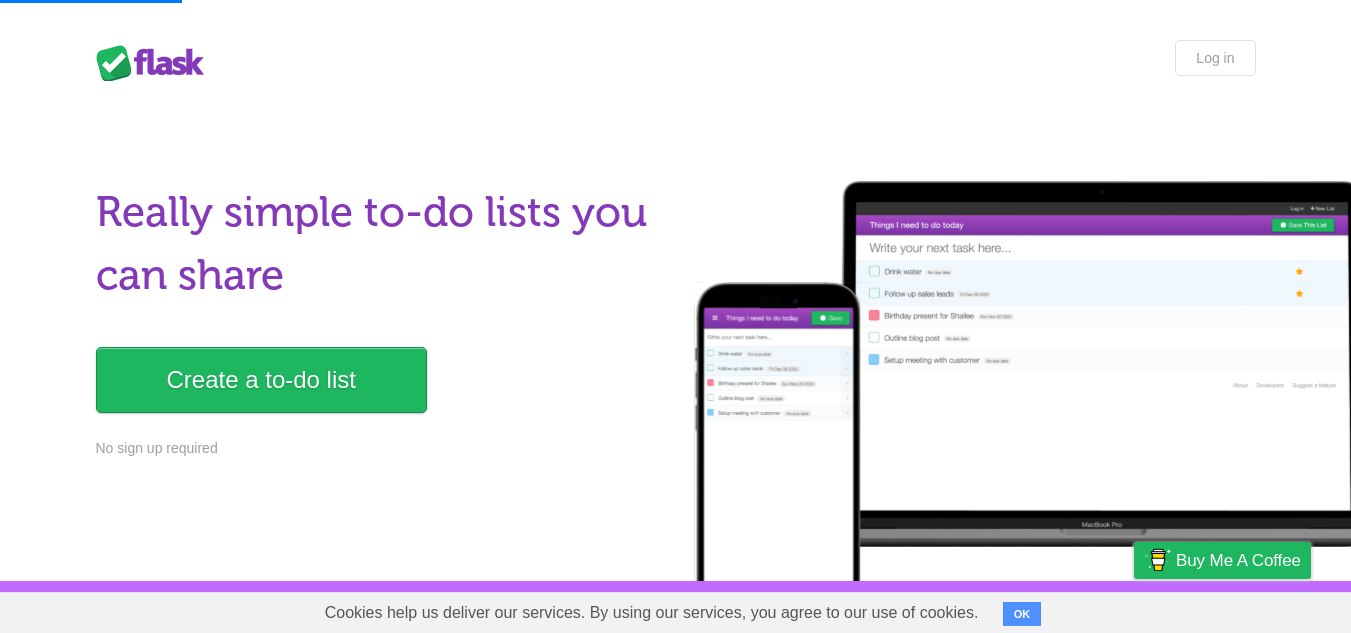 click on "Create a to-do list" at bounding box center (261, 380) 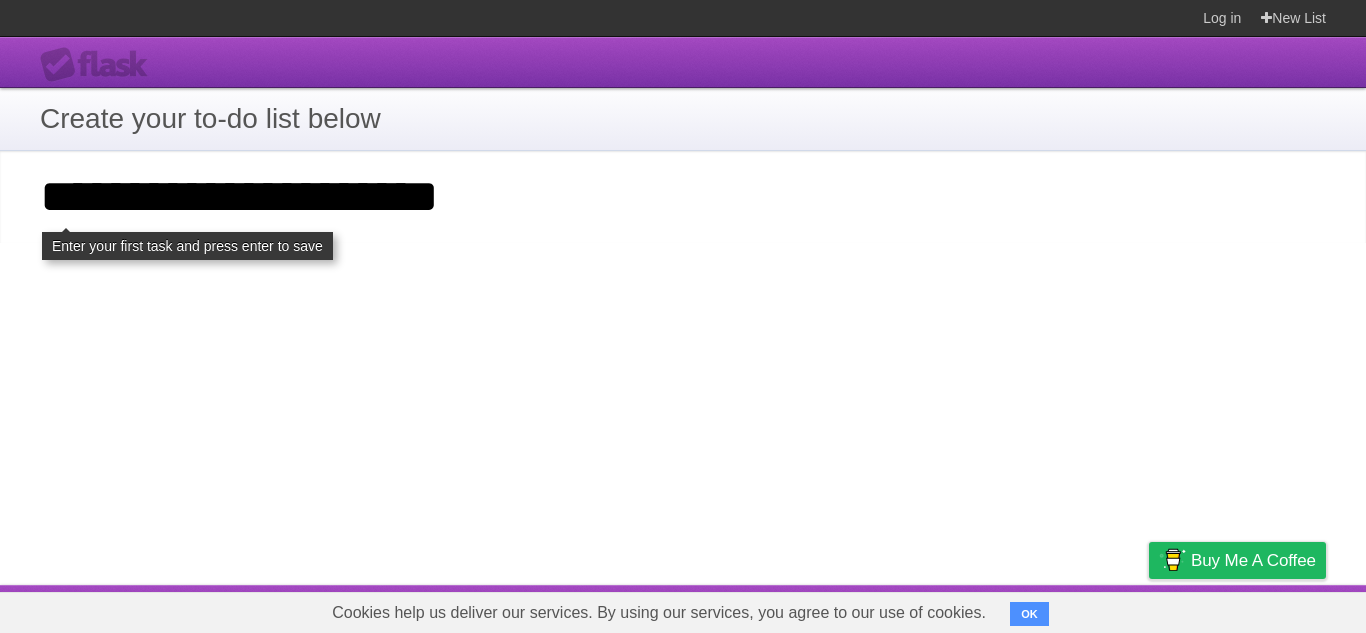 type on "**********" 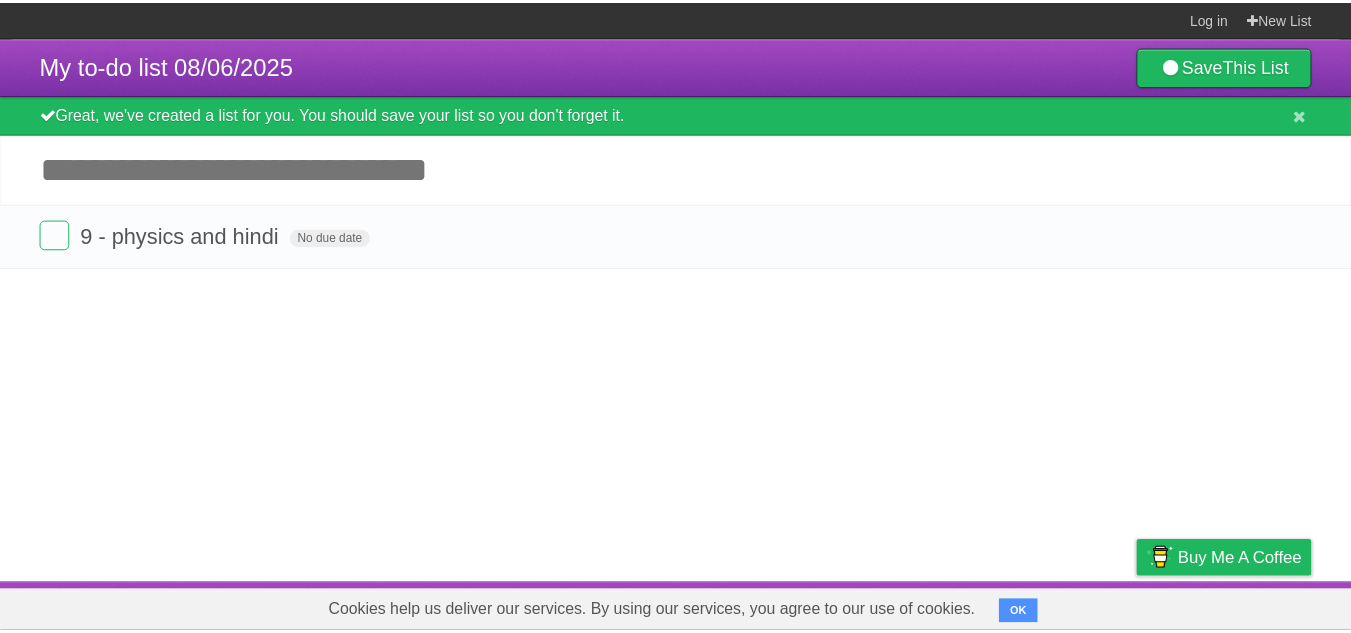 scroll, scrollTop: 0, scrollLeft: 0, axis: both 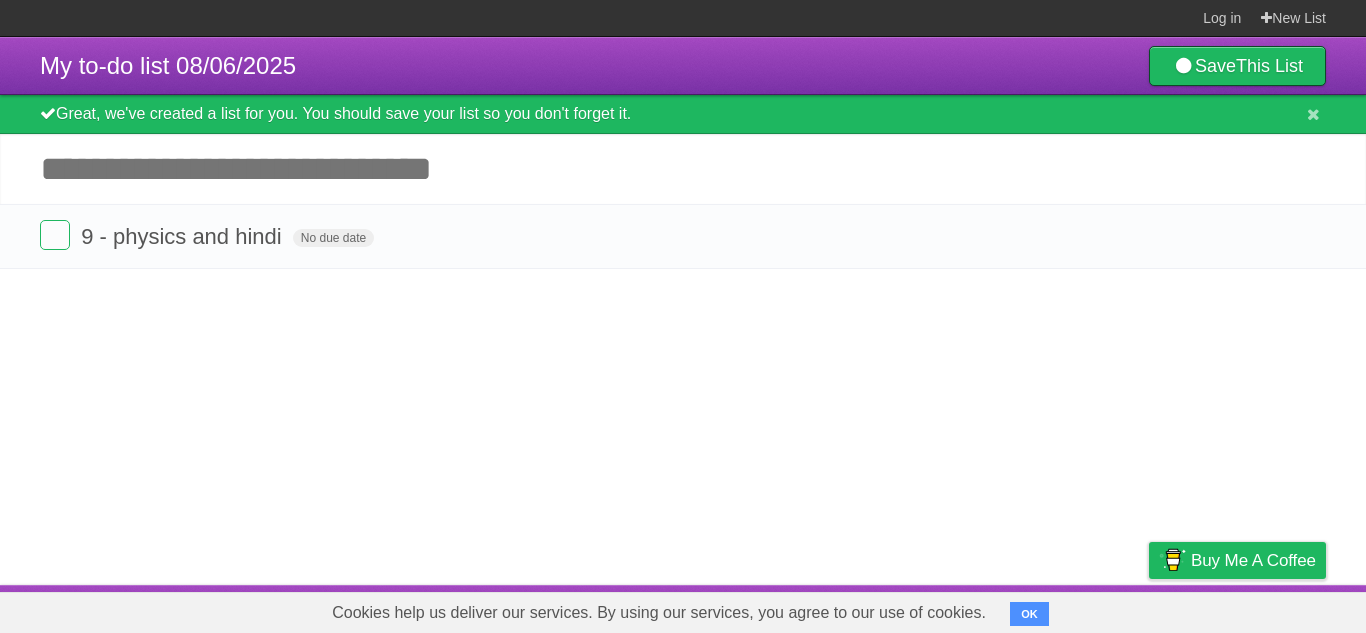 click on "9 - physics and hindi
[DATE]
White
Red
Blue
Green
Purple
Orange" at bounding box center [683, 236] 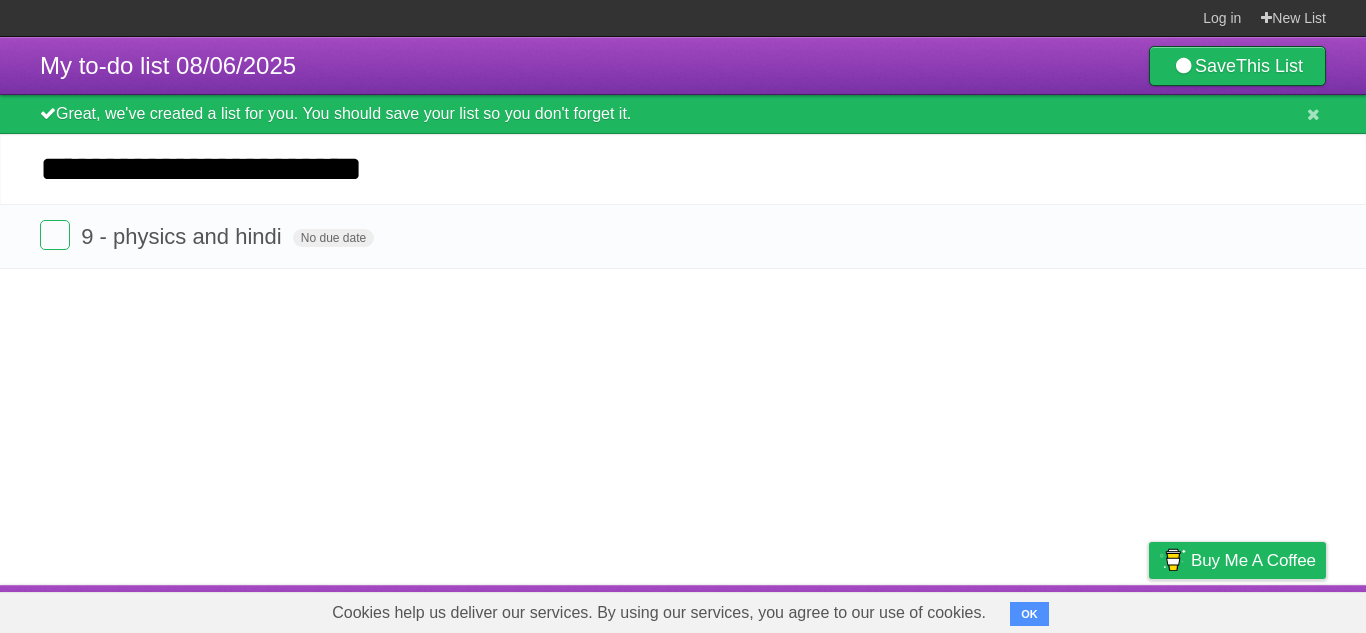 type on "**********" 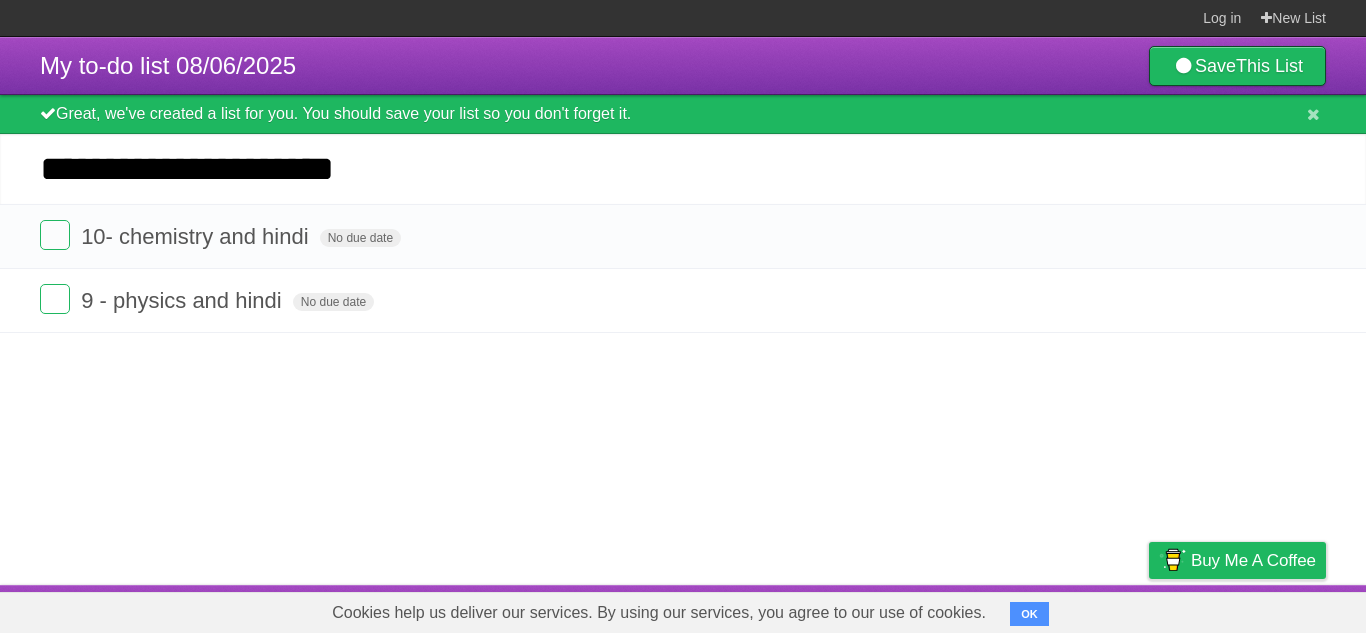 type on "**********" 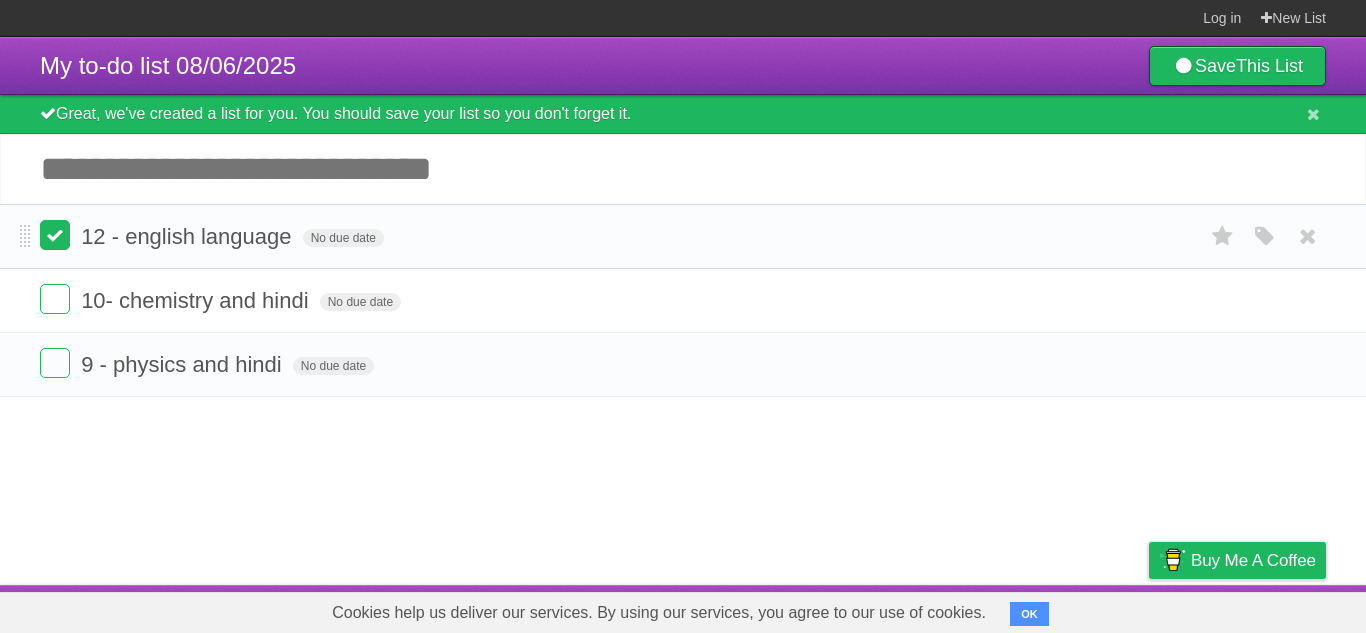 click at bounding box center [55, 235] 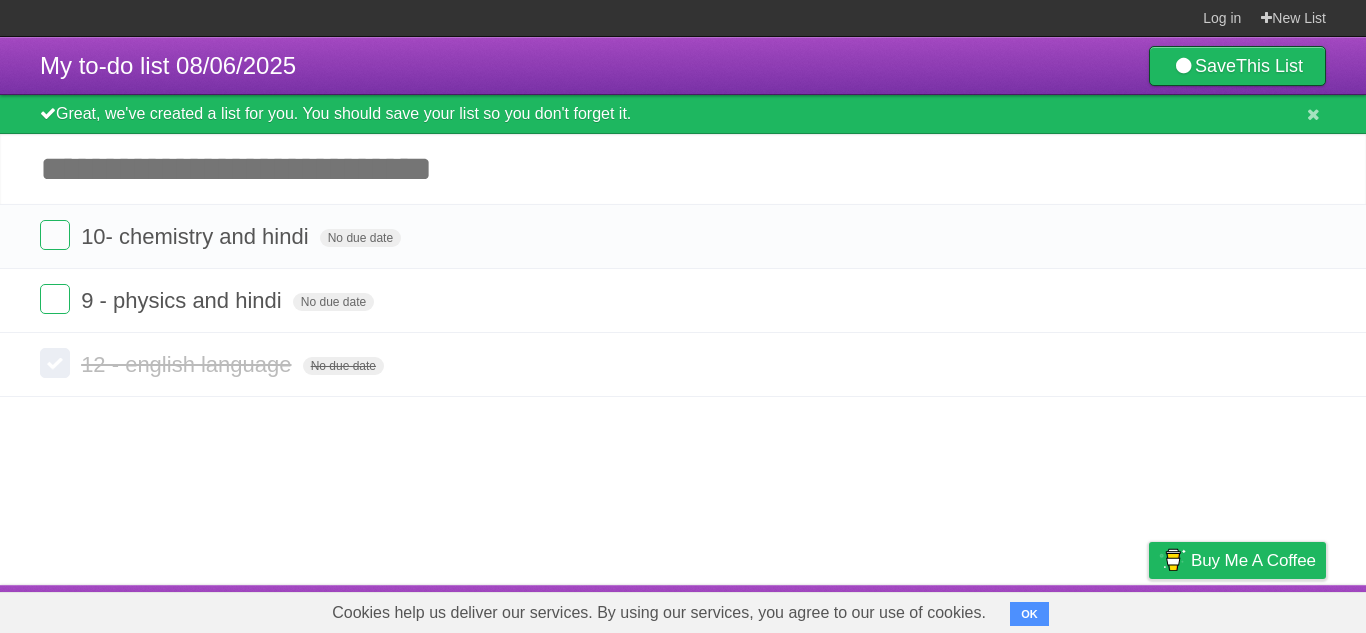 click on "Add another task" at bounding box center (683, 169) 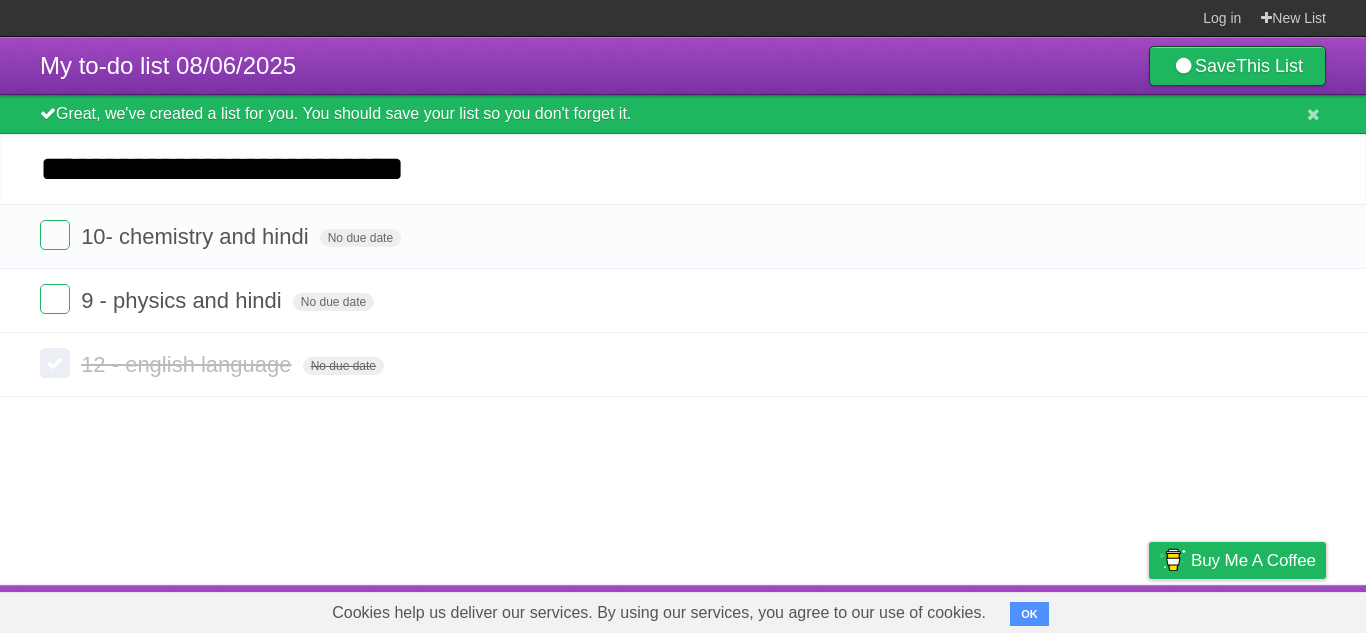 click on "*********" at bounding box center [0, 0] 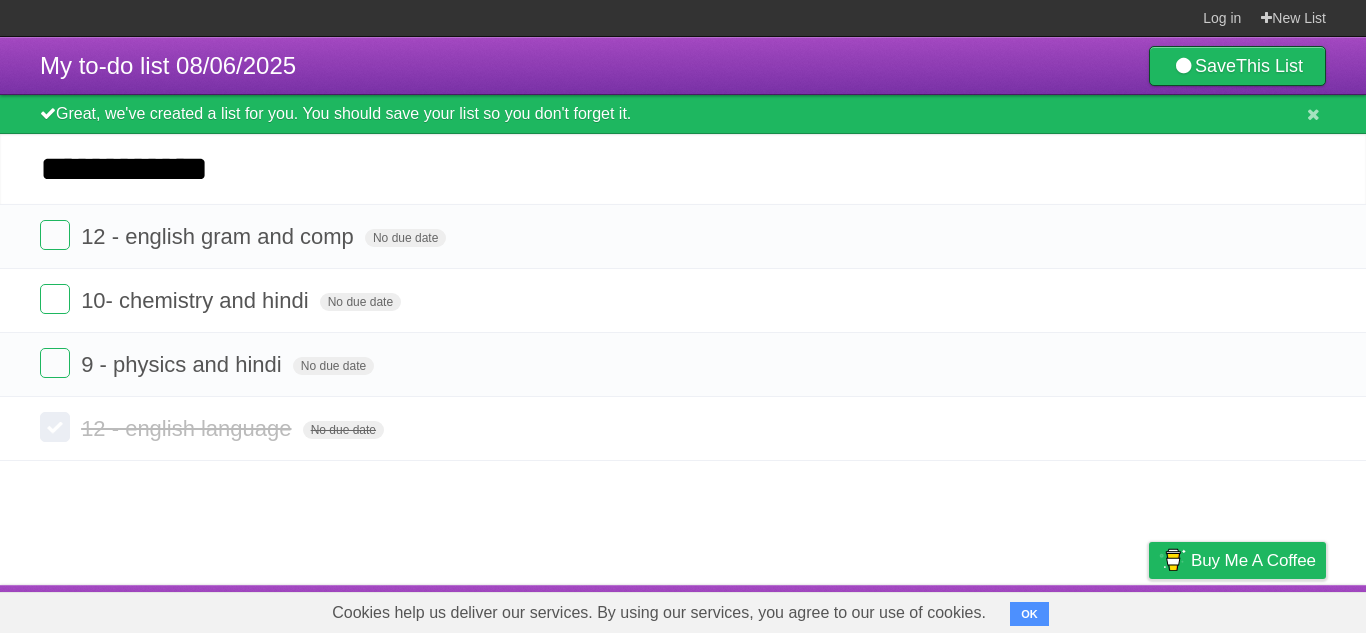 type on "**********" 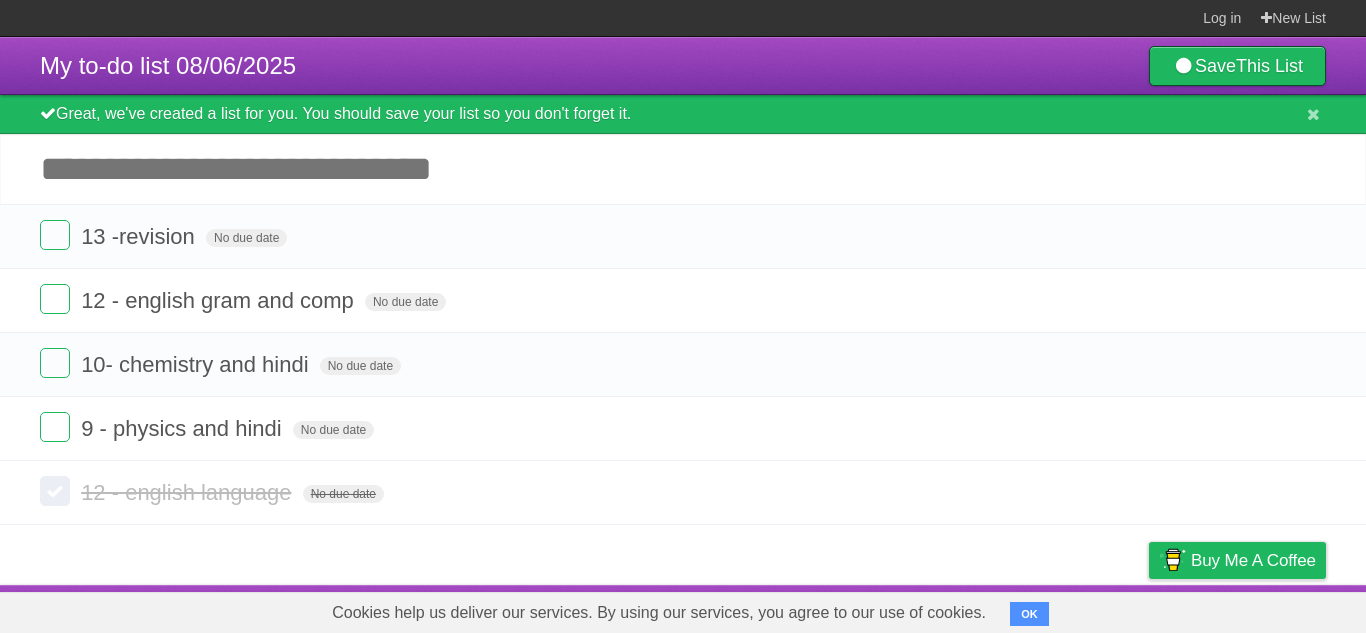 click on "Add another task" at bounding box center [683, 169] 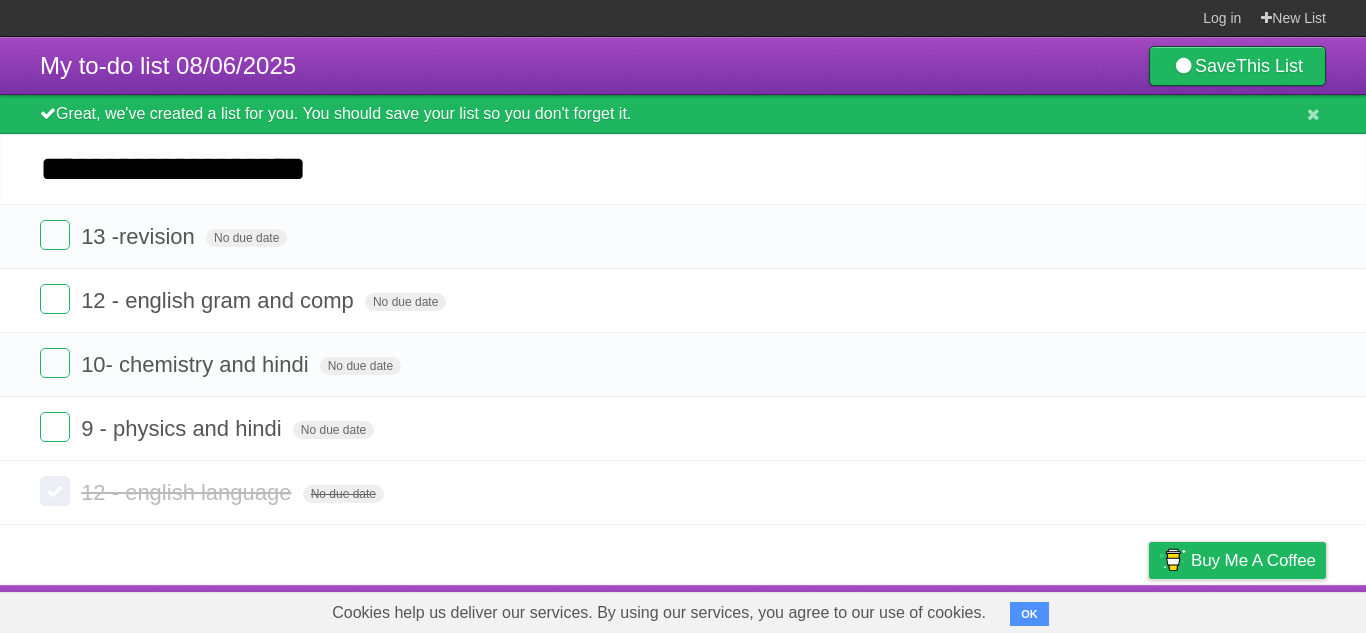 type on "**********" 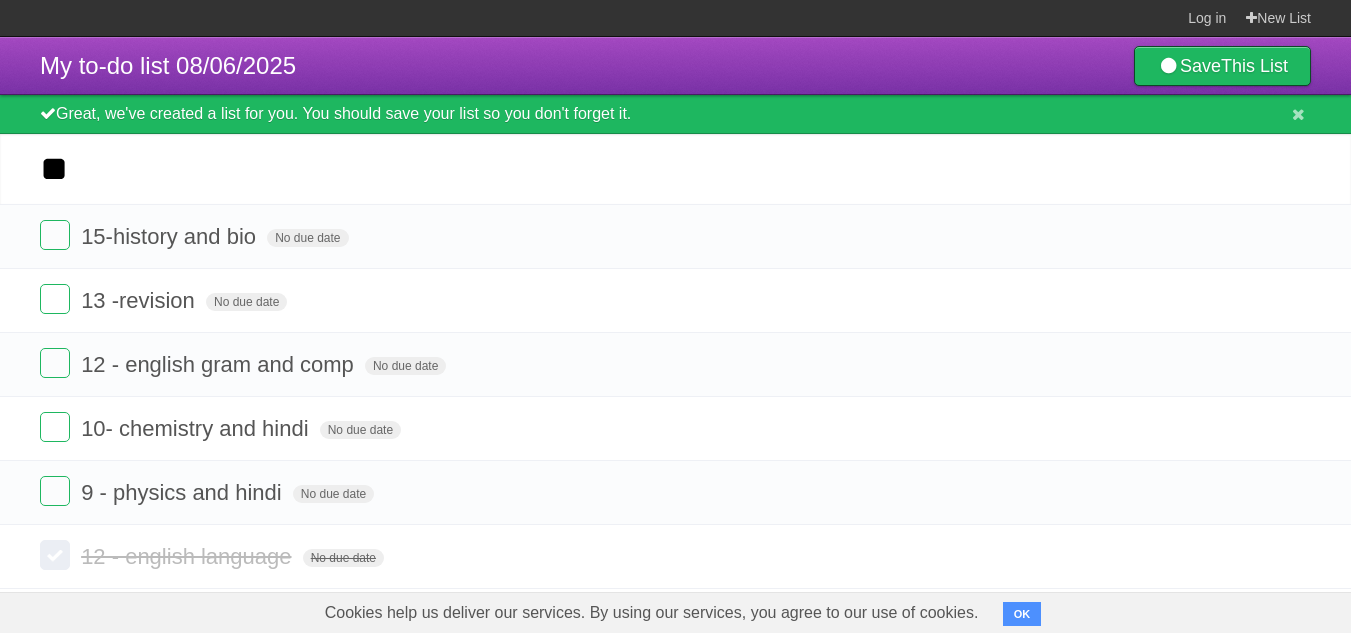 drag, startPoint x: 94, startPoint y: 192, endPoint x: 152, endPoint y: 175, distance: 60.440052 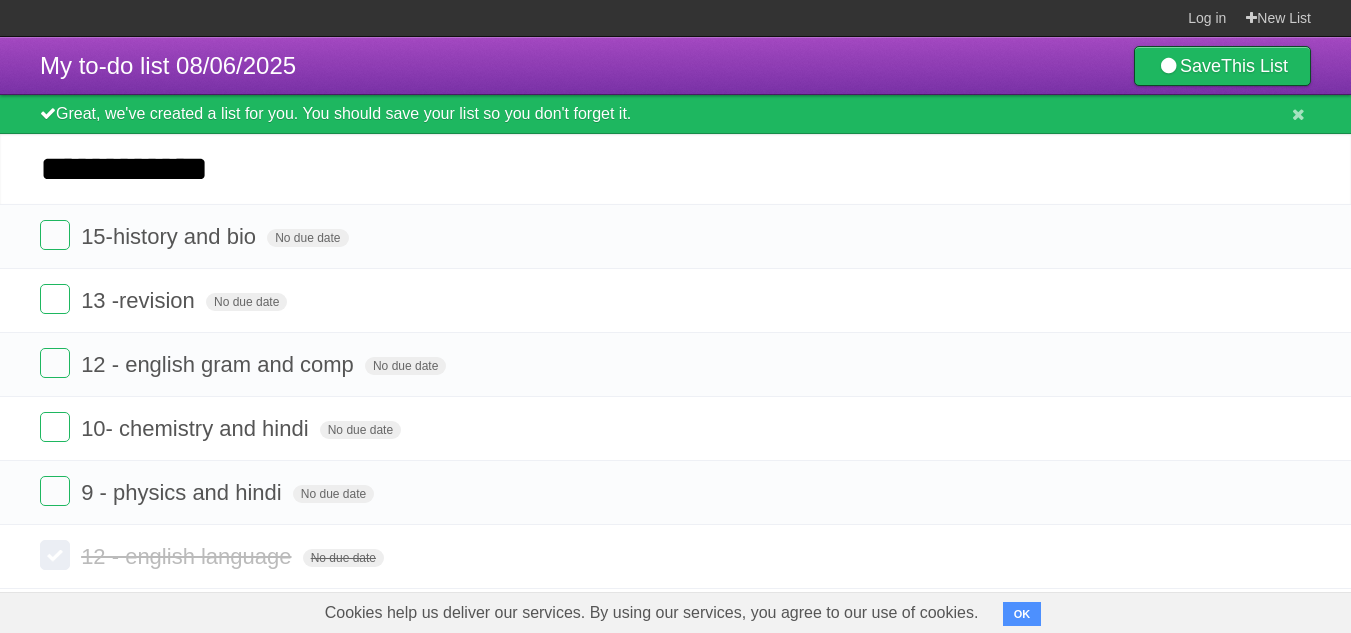 type on "**********" 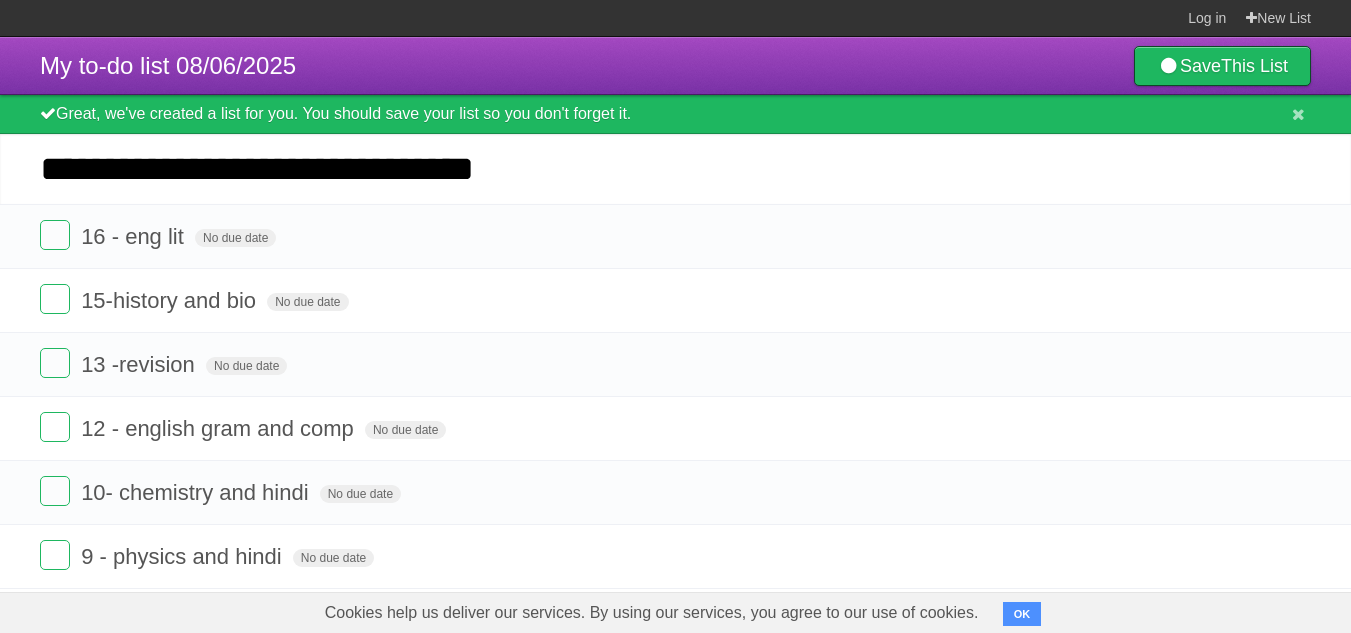 type on "**********" 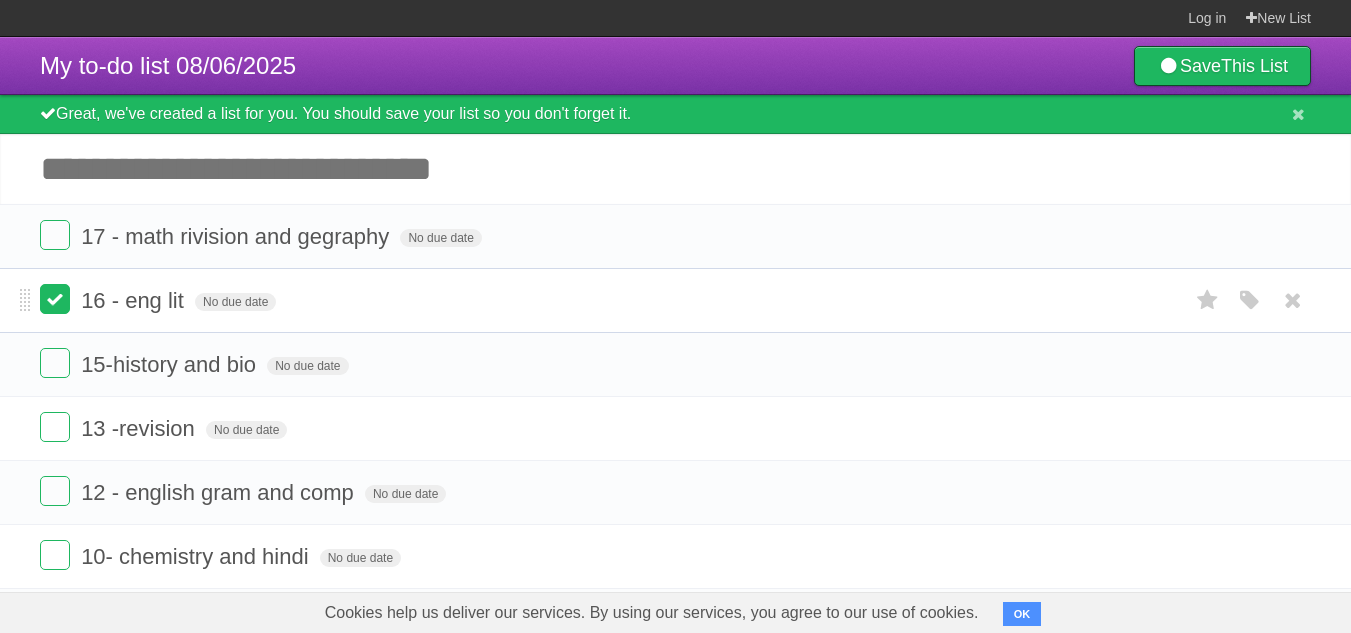 click at bounding box center [55, 299] 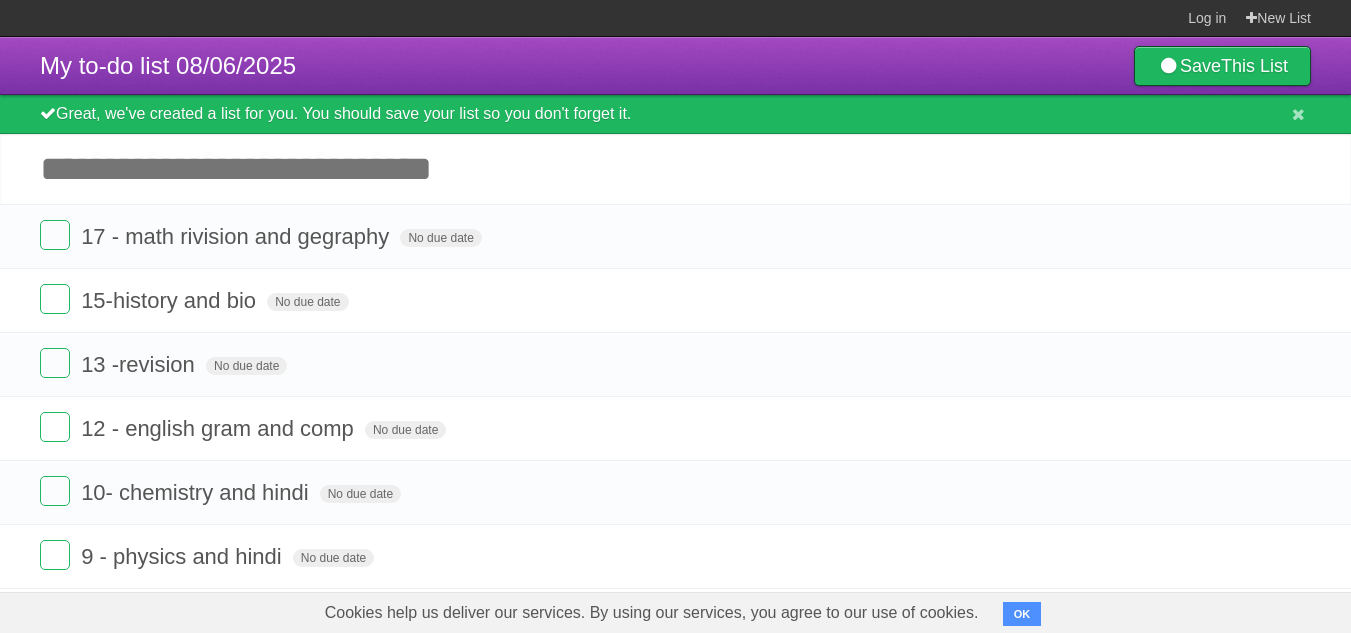 click on "Add another task" at bounding box center [675, 169] 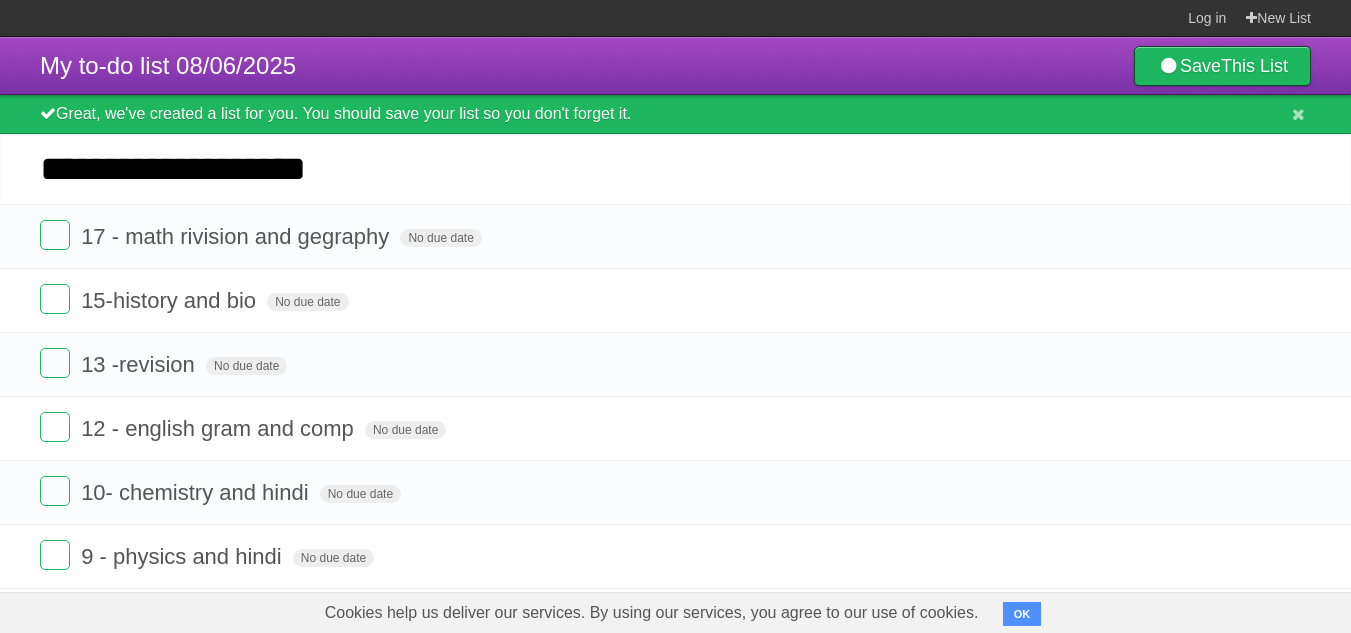 type on "**********" 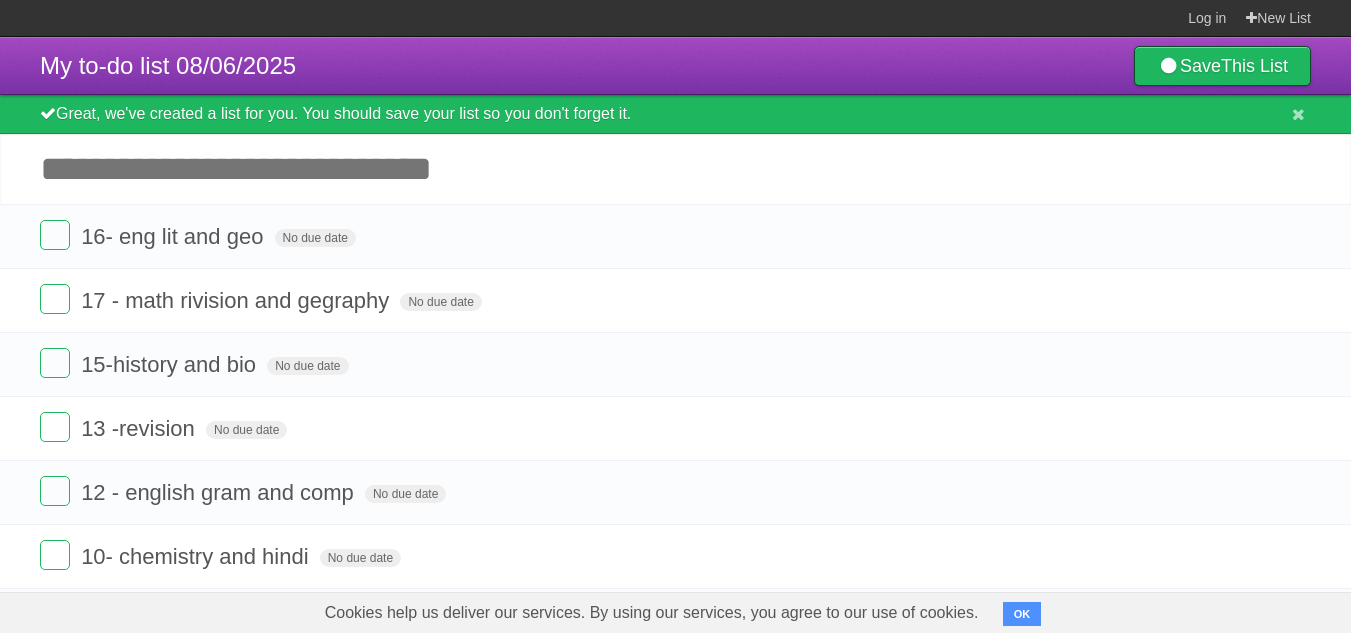 click on "Add another task" at bounding box center (675, 169) 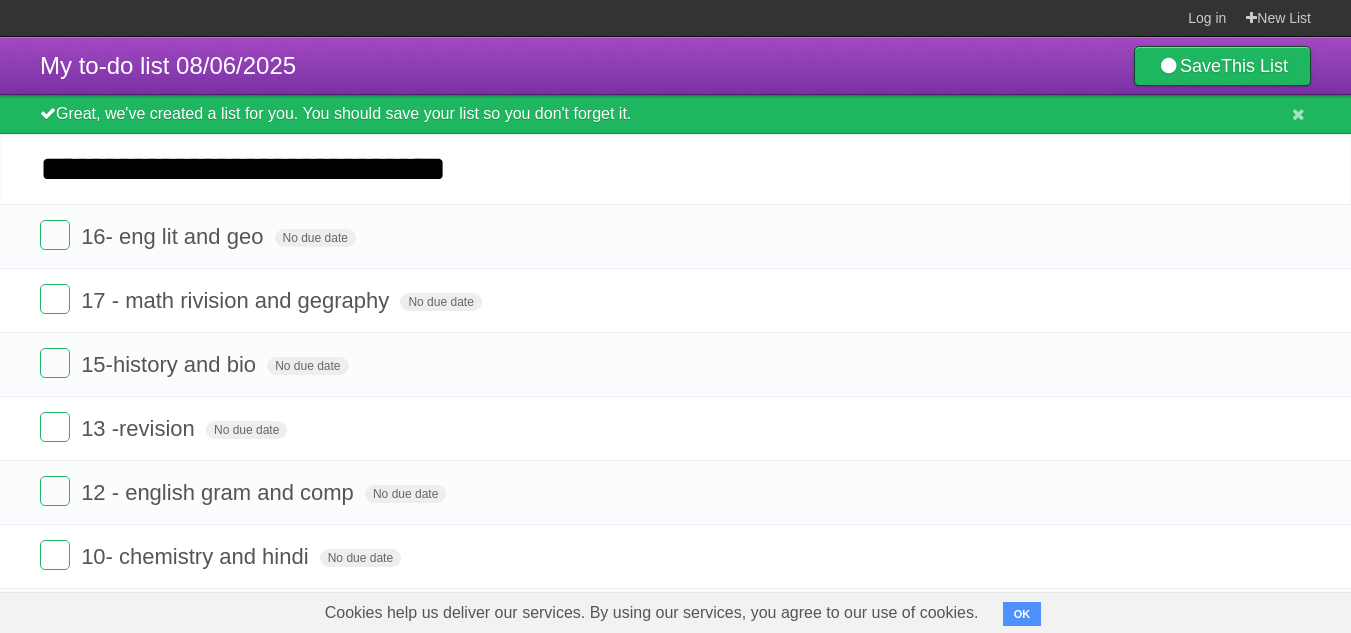 type on "**********" 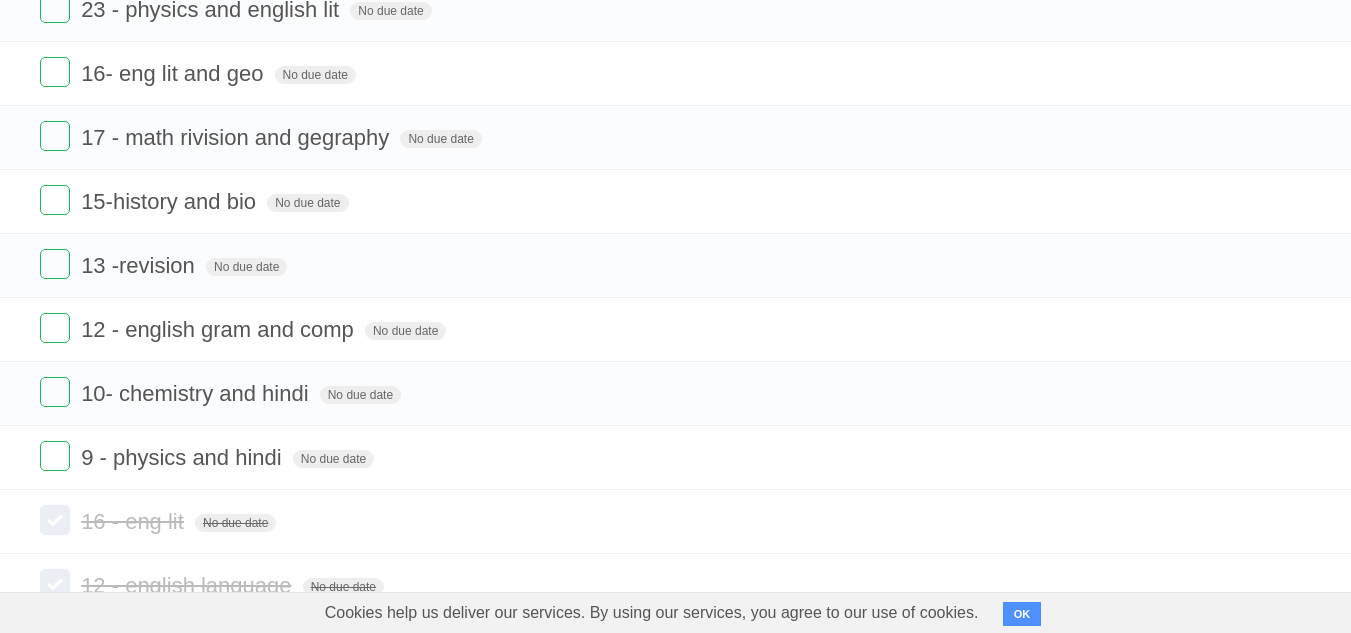 scroll, scrollTop: 282, scrollLeft: 0, axis: vertical 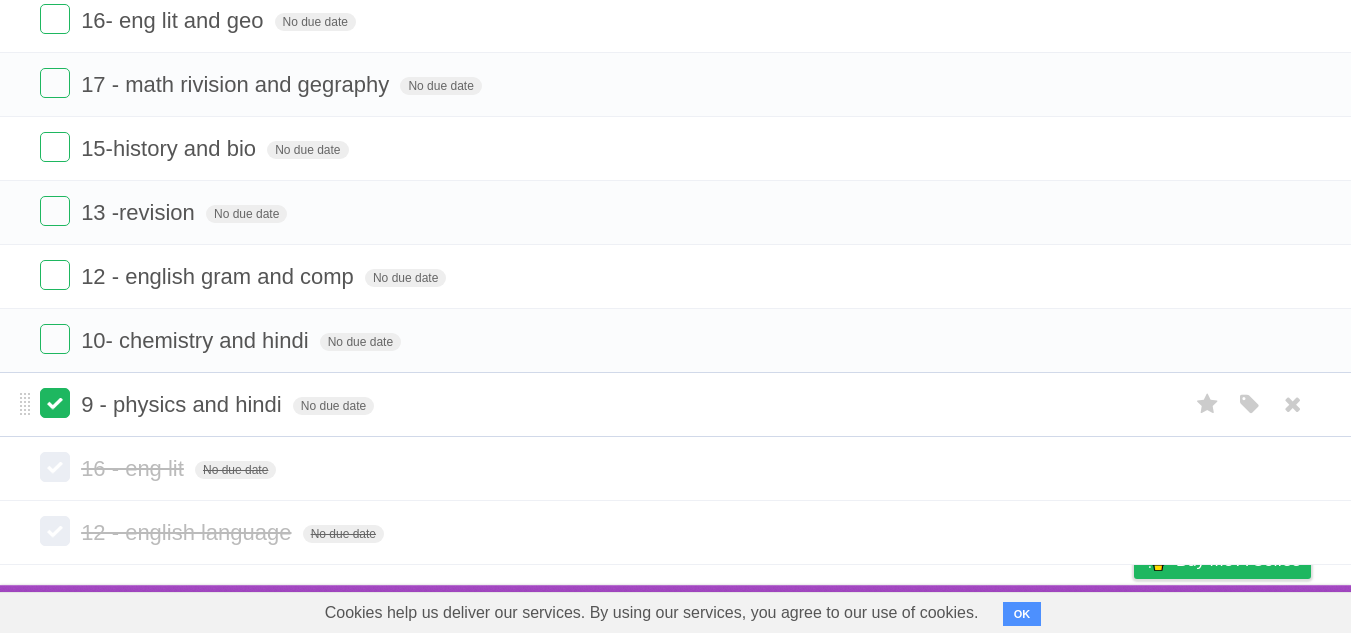 click at bounding box center (55, 403) 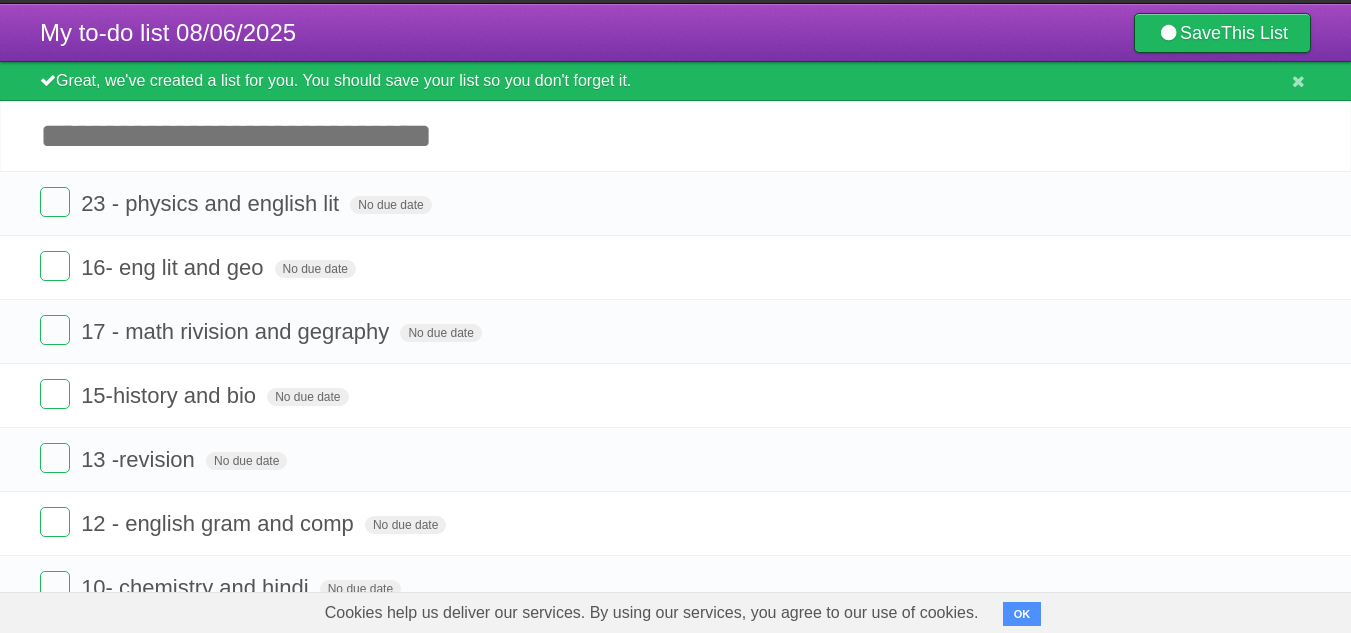 scroll, scrollTop: 0, scrollLeft: 0, axis: both 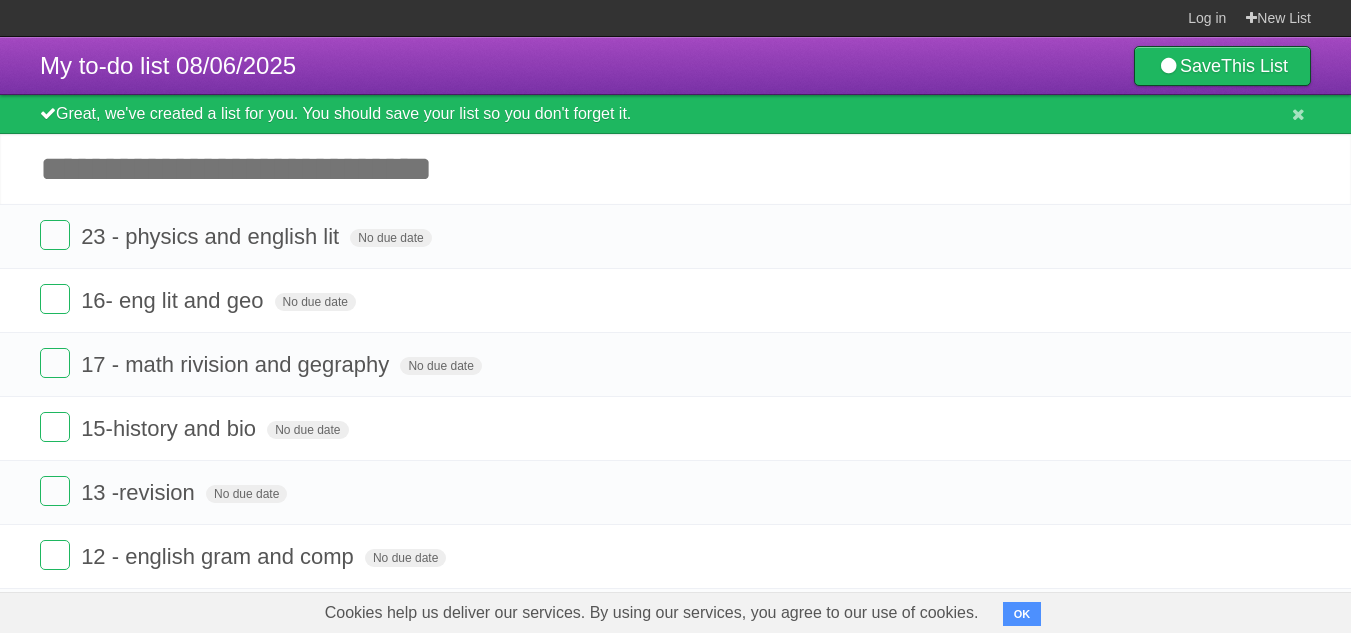 click on "Add another task" at bounding box center (675, 169) 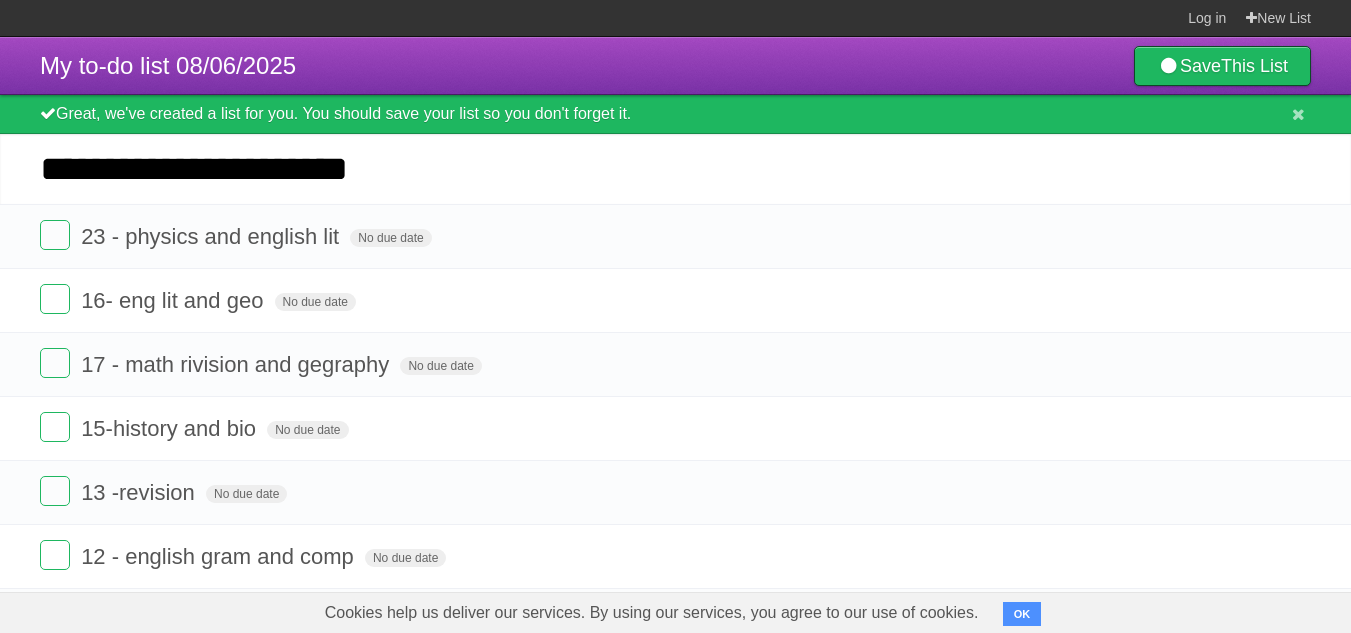 type on "**********" 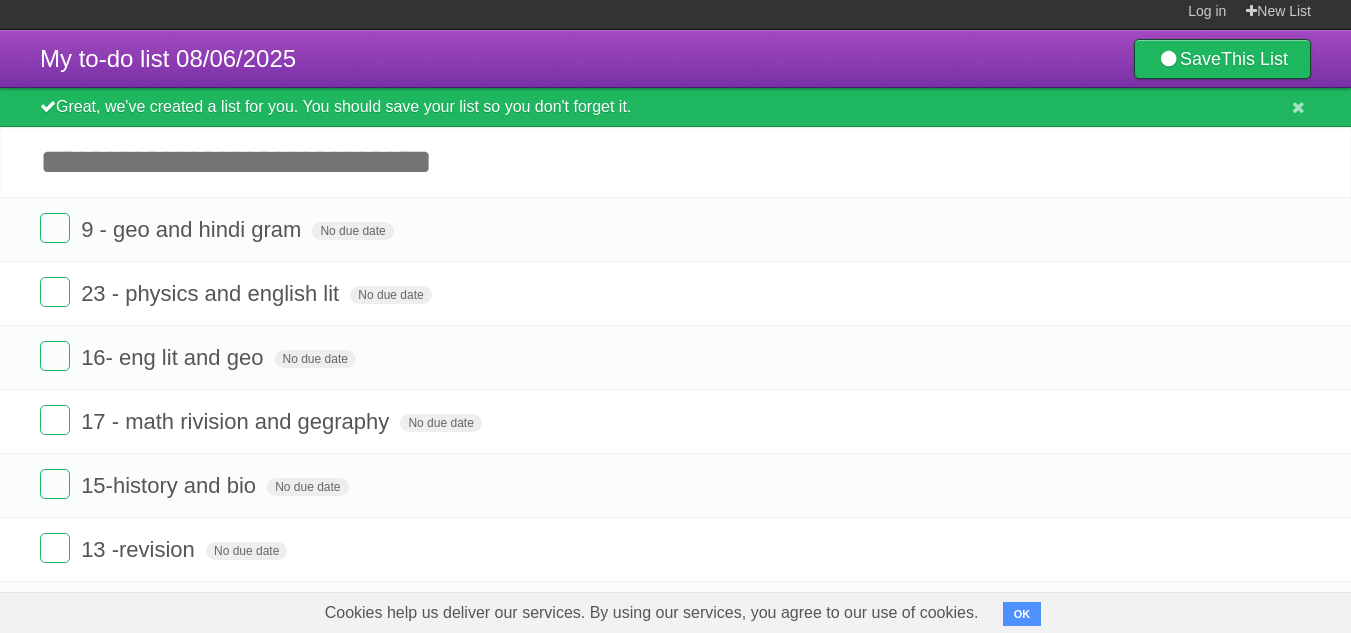 scroll, scrollTop: 0, scrollLeft: 0, axis: both 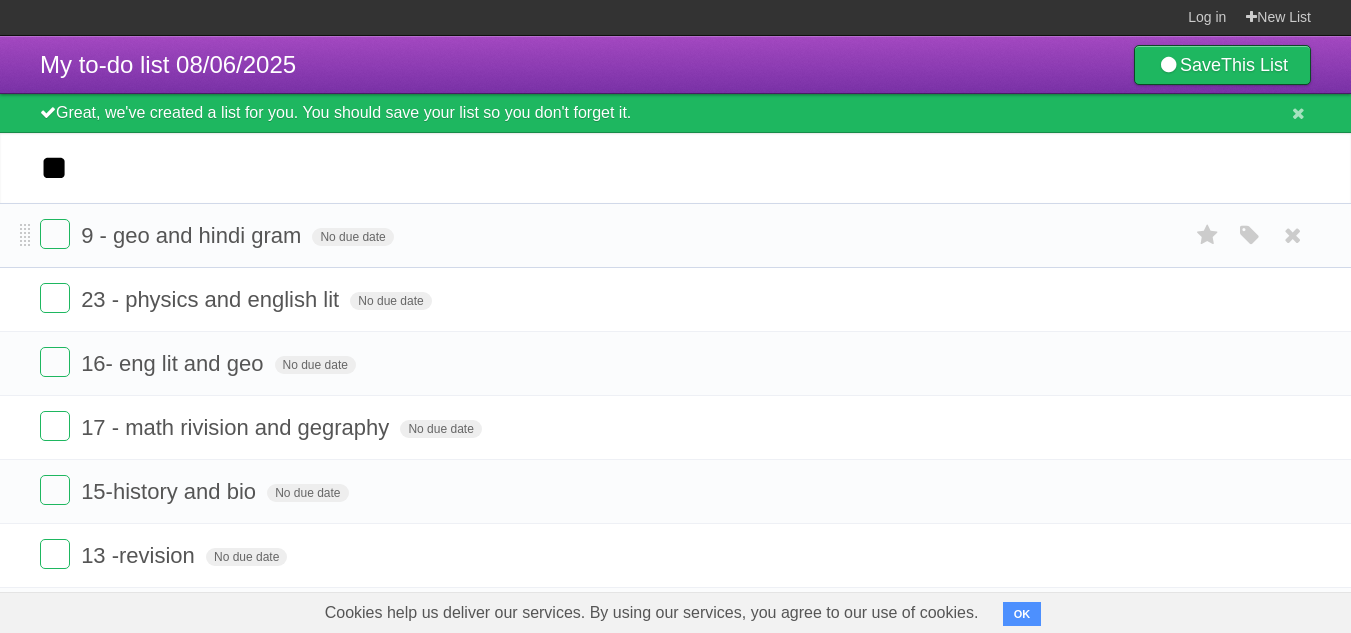 type on "*" 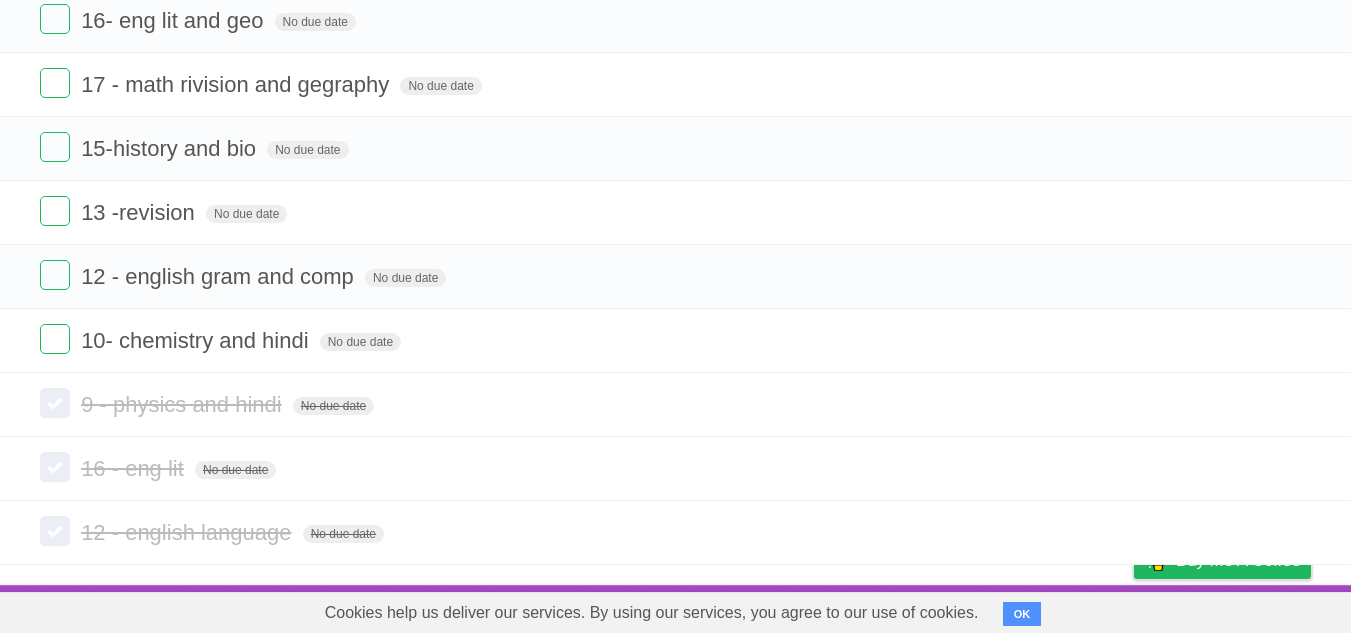 scroll, scrollTop: 346, scrollLeft: 0, axis: vertical 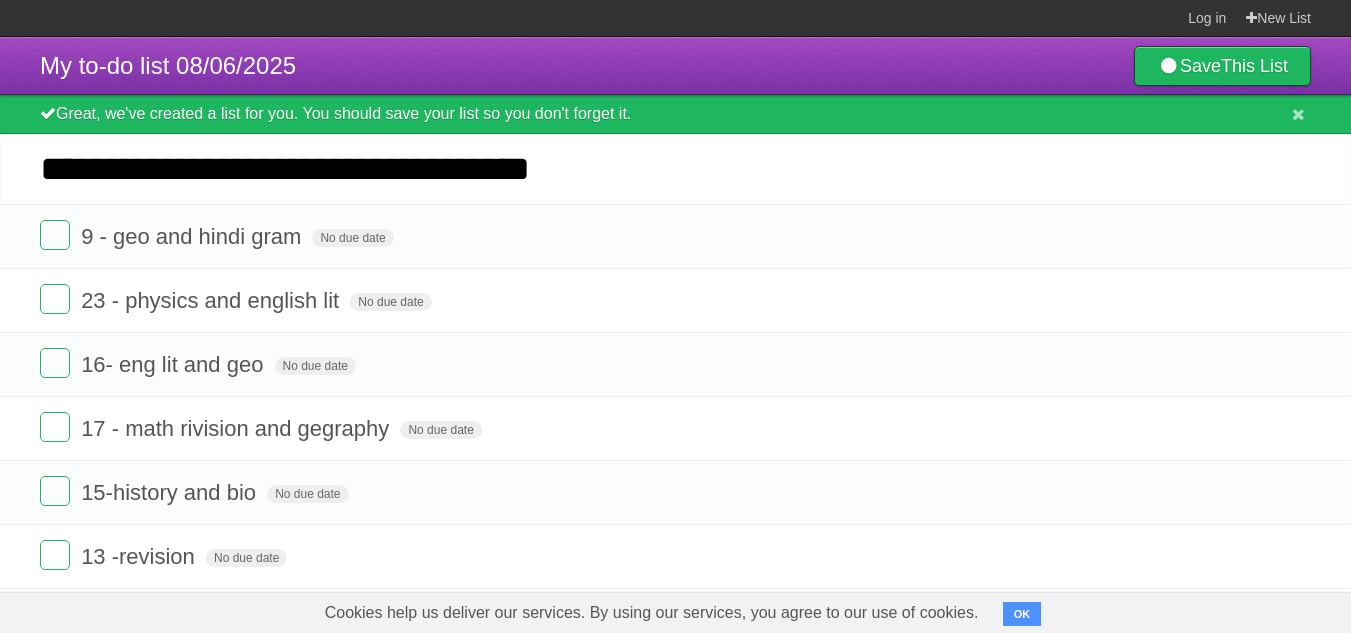 type on "**********" 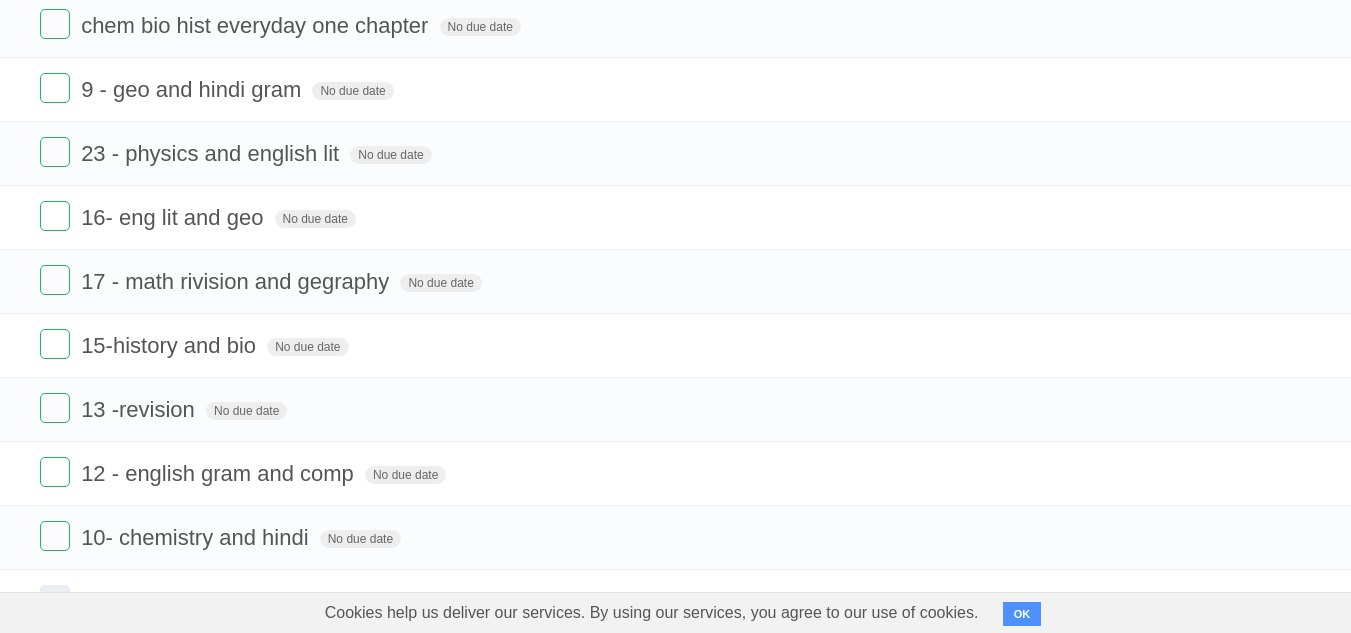 scroll, scrollTop: 0, scrollLeft: 0, axis: both 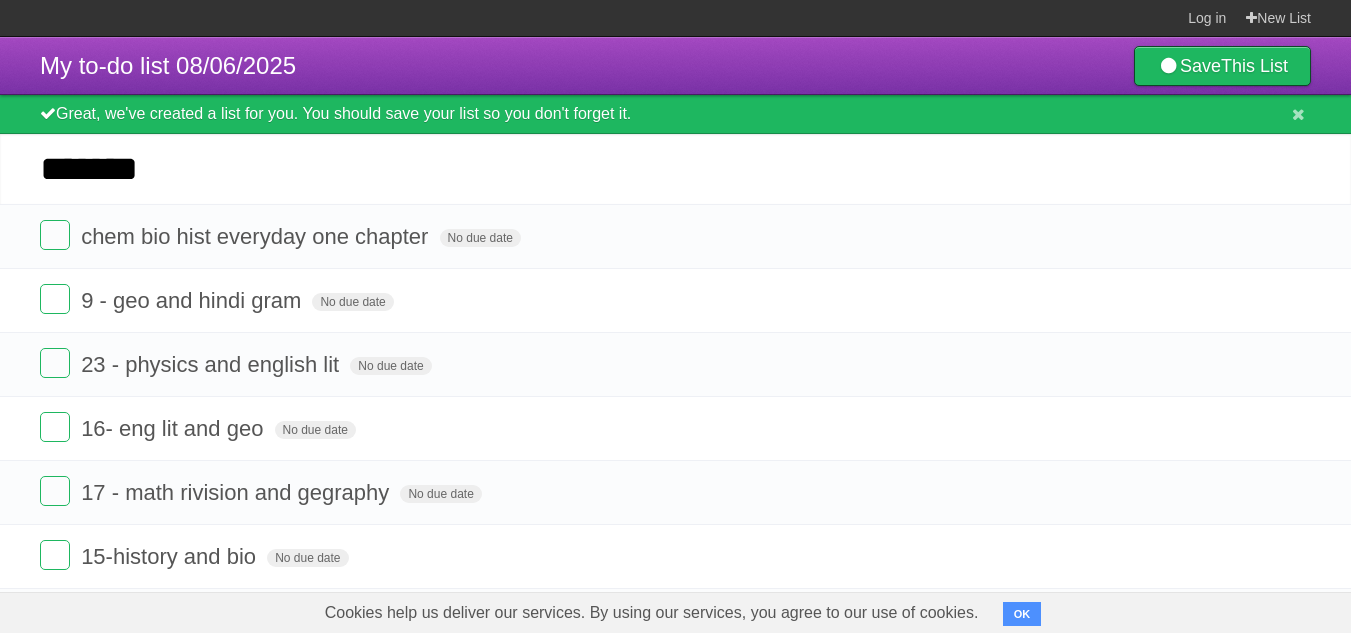 type on "******" 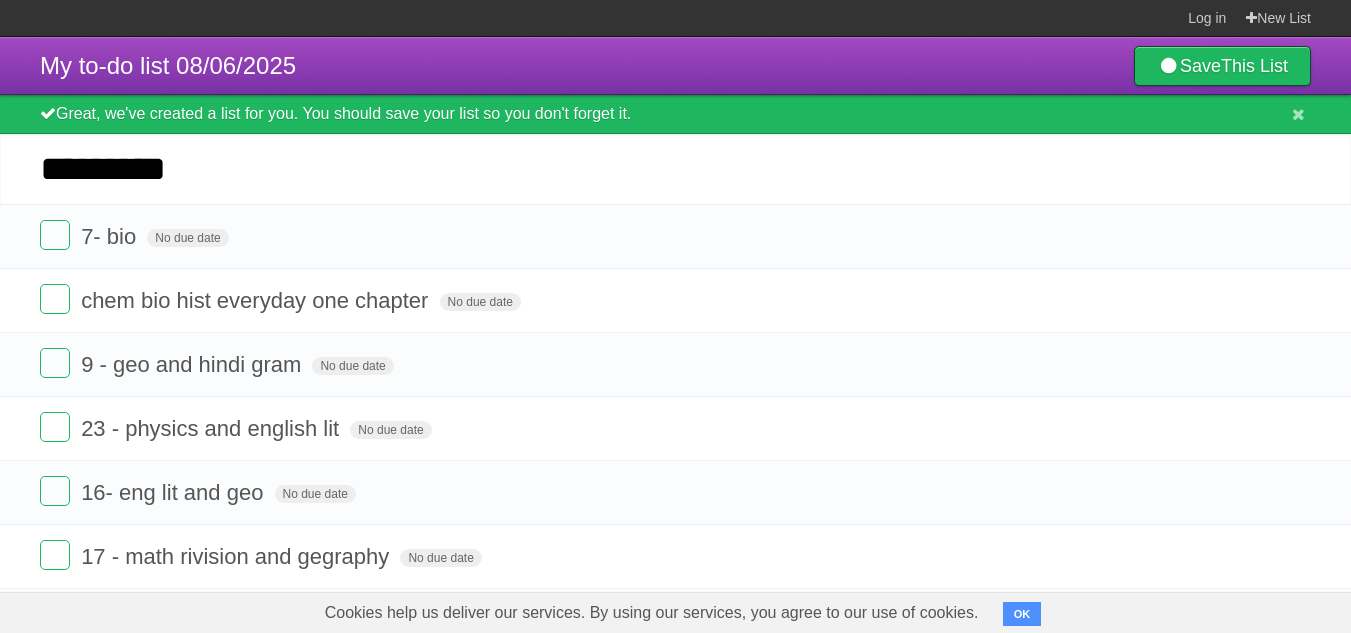 type on "*********" 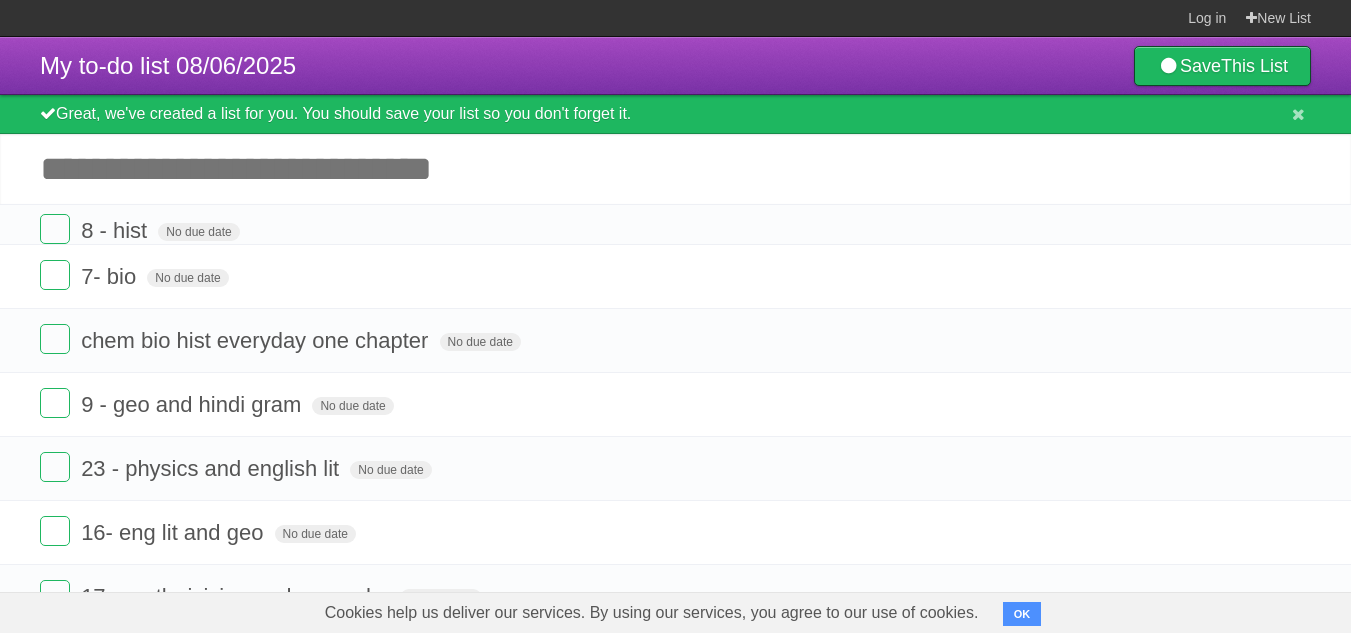 click on "*********" at bounding box center (0, 0) 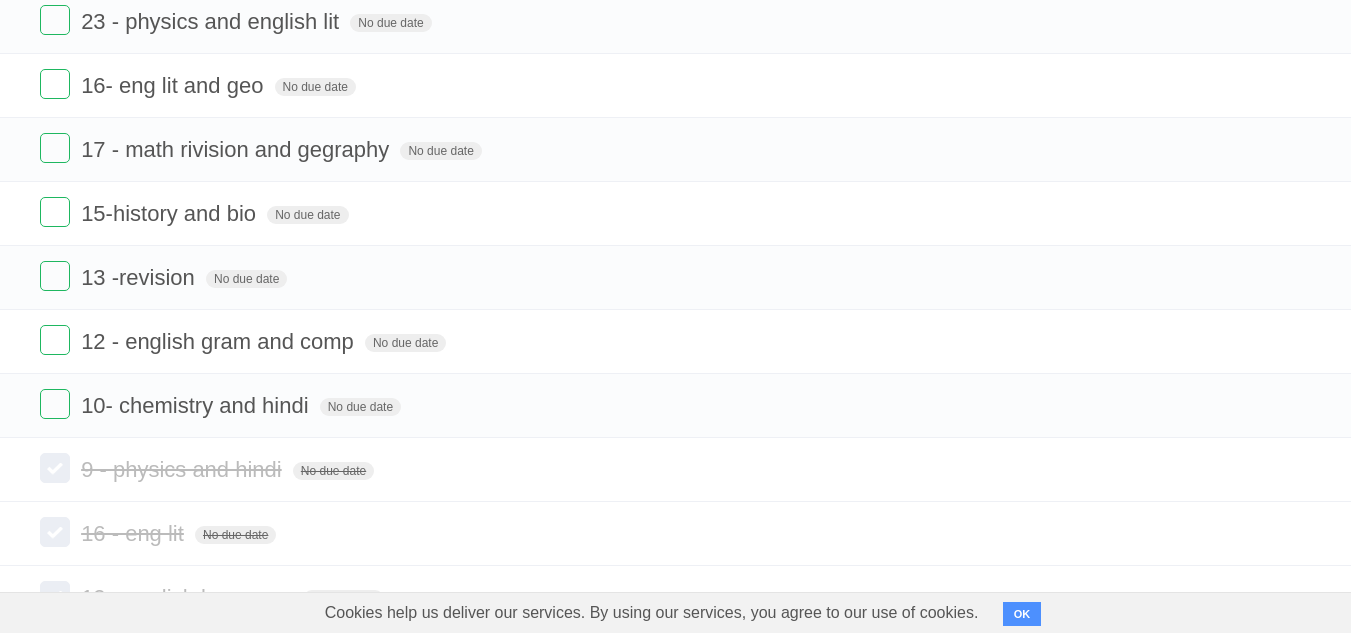scroll, scrollTop: 538, scrollLeft: 0, axis: vertical 